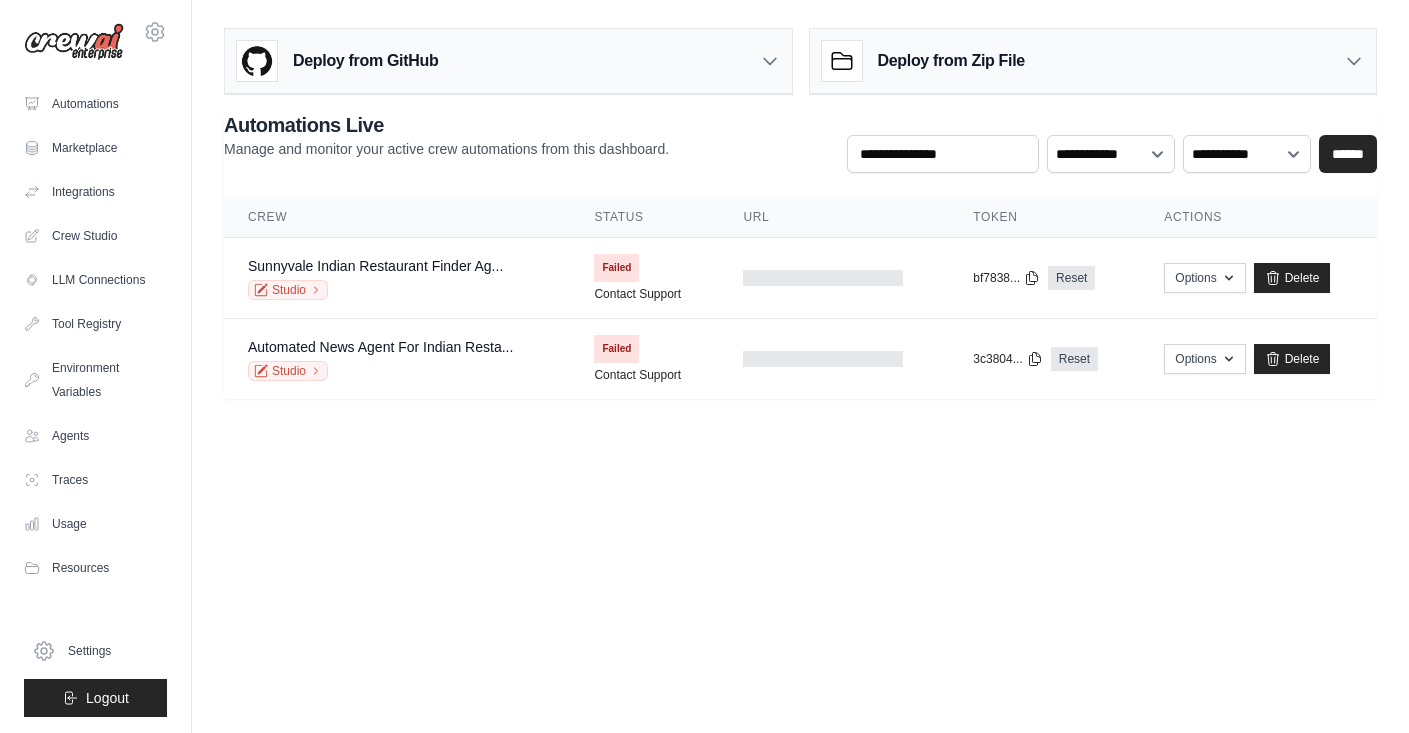 scroll, scrollTop: 0, scrollLeft: 0, axis: both 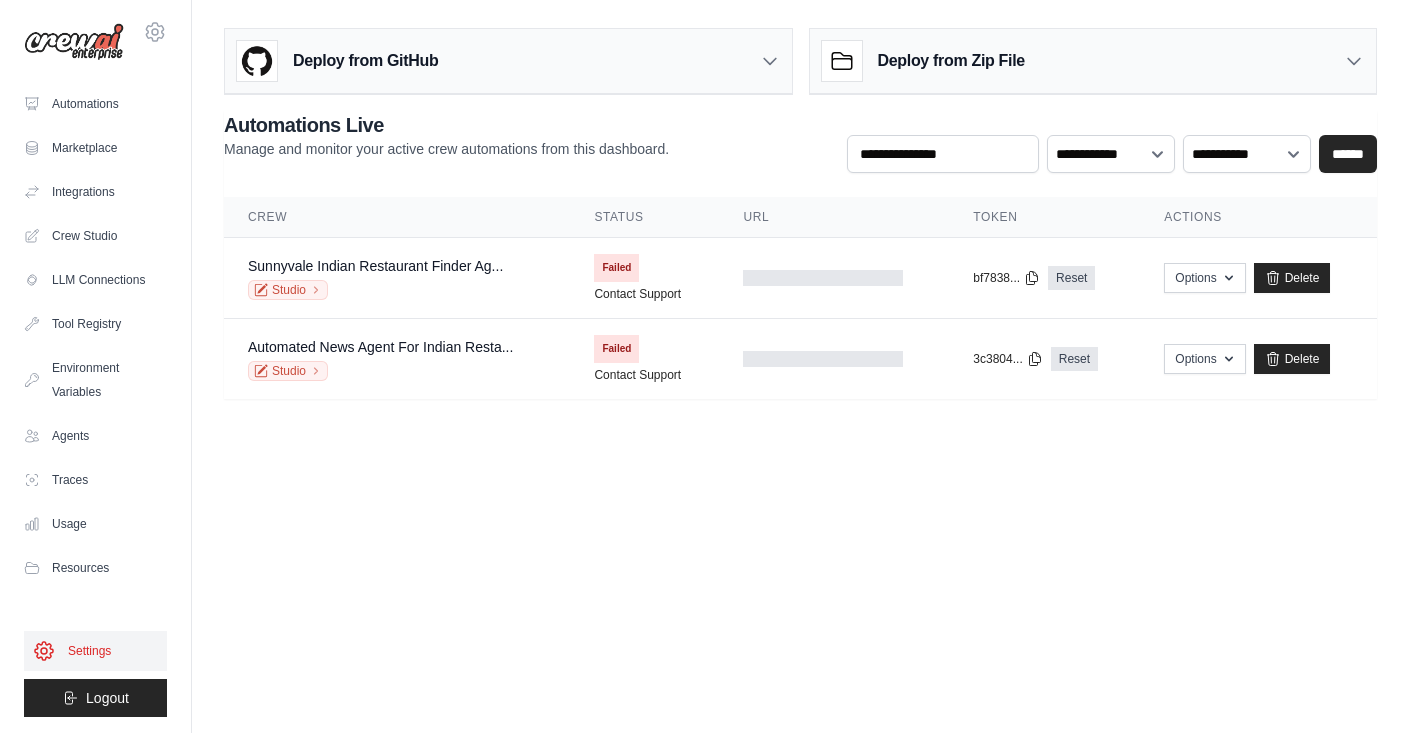 click on "Settings" at bounding box center [95, 651] 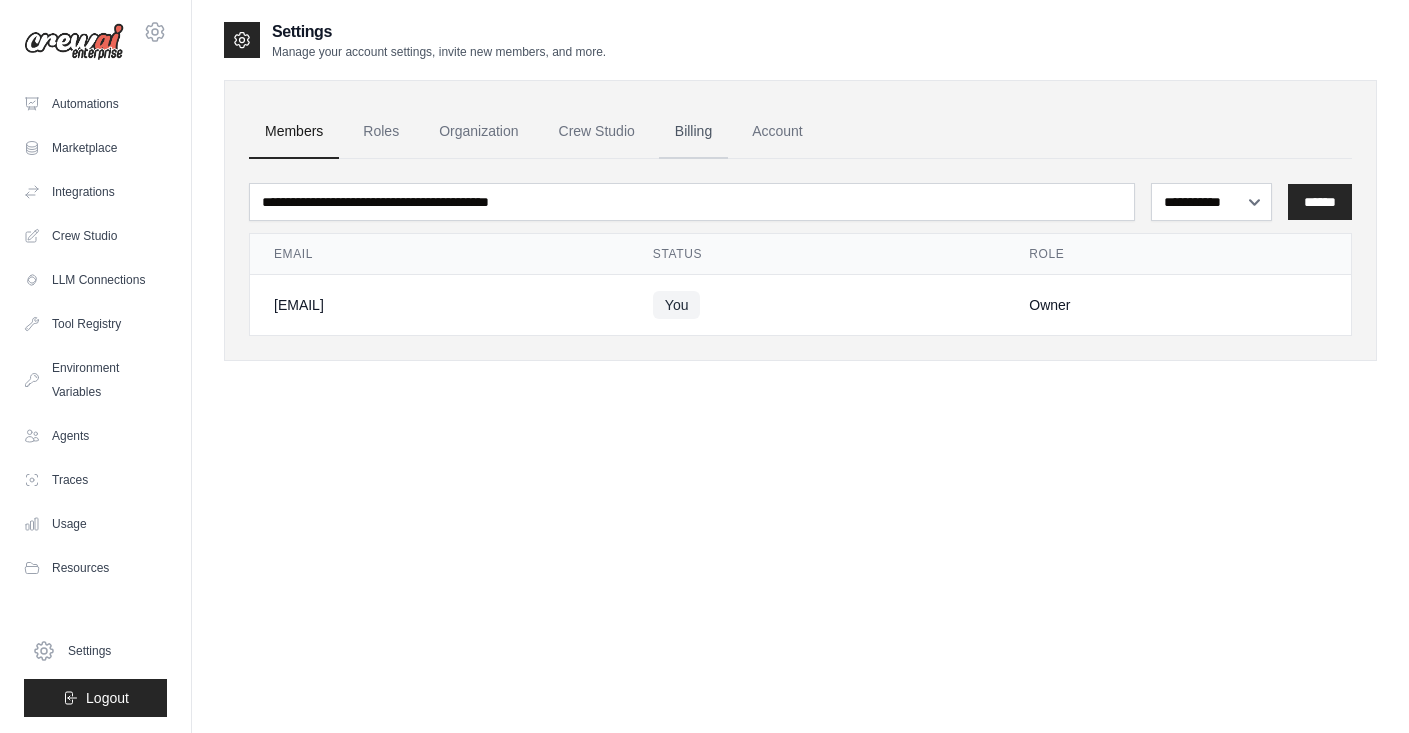 click on "Billing" at bounding box center [693, 132] 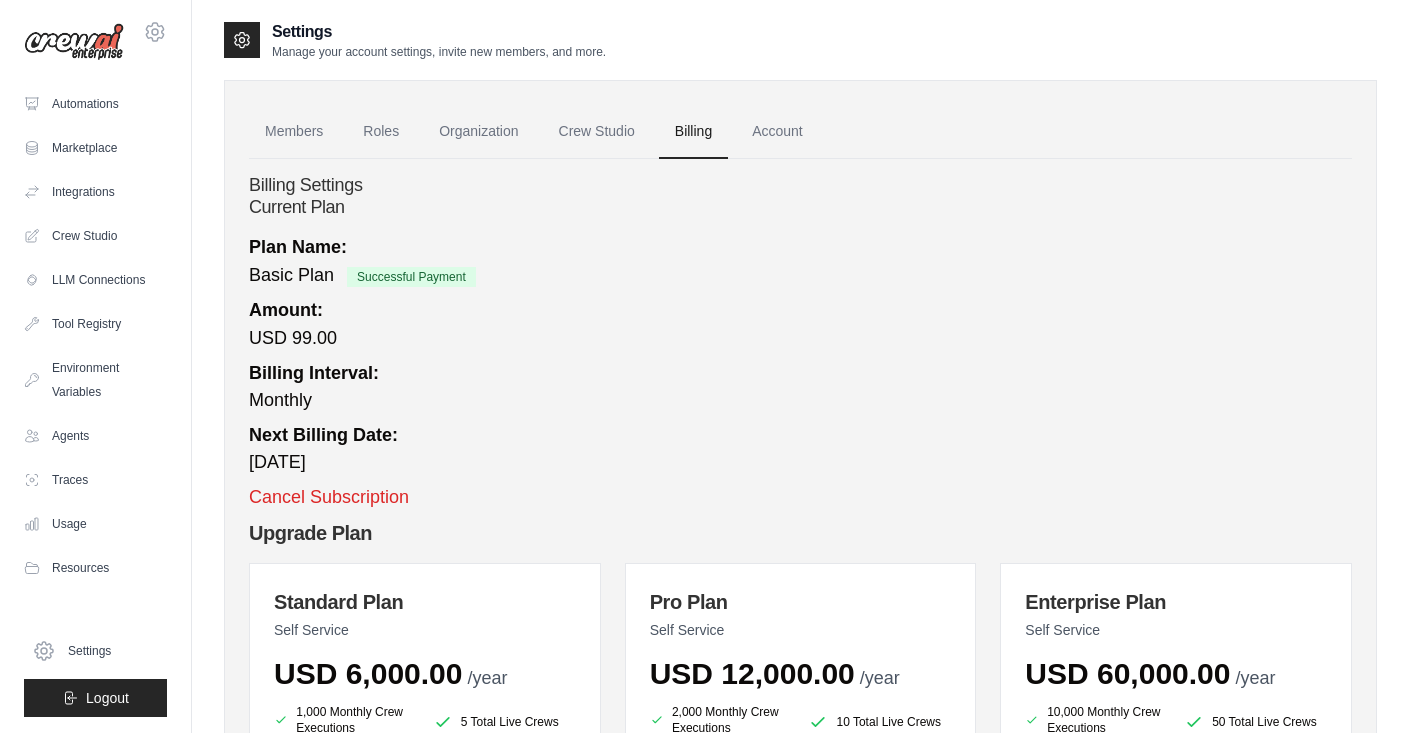 scroll, scrollTop: 0, scrollLeft: 0, axis: both 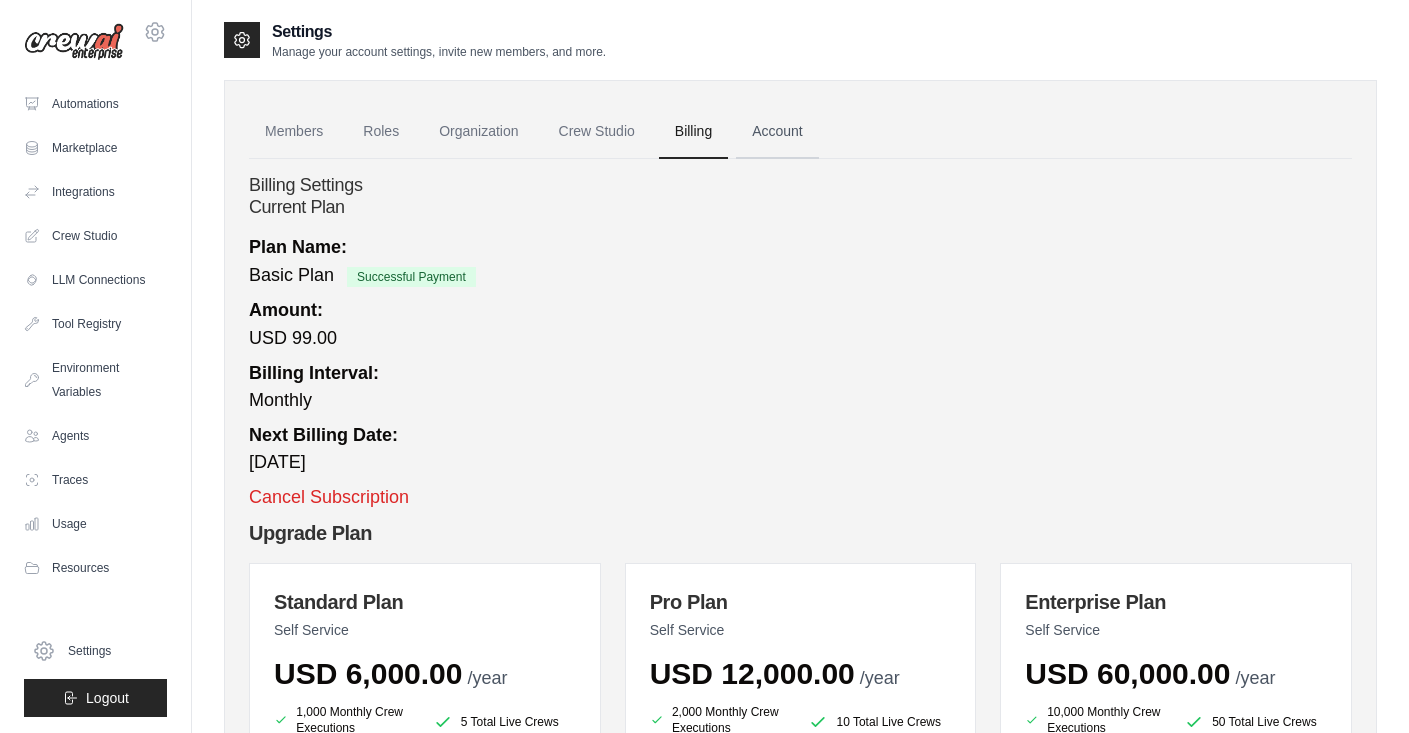 click on "Account" at bounding box center [777, 132] 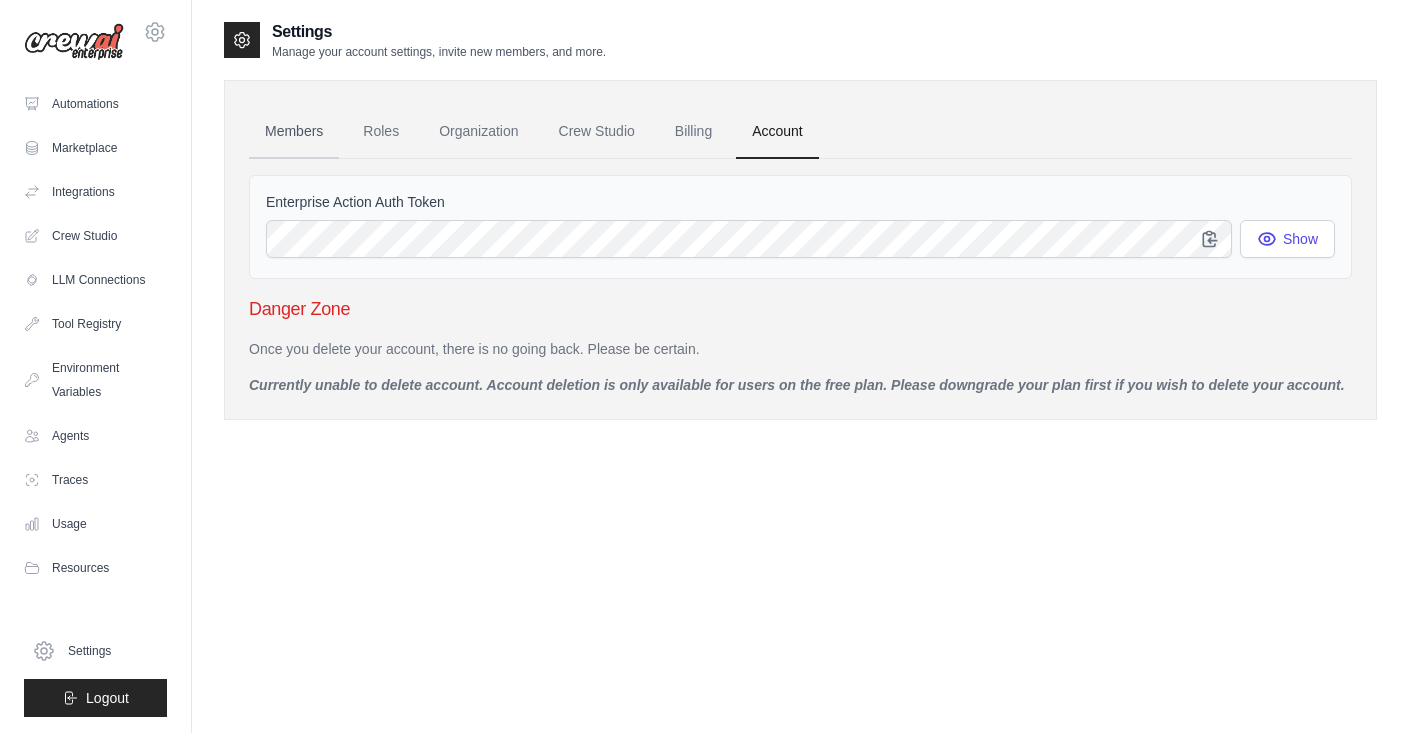 click on "Members" at bounding box center (294, 132) 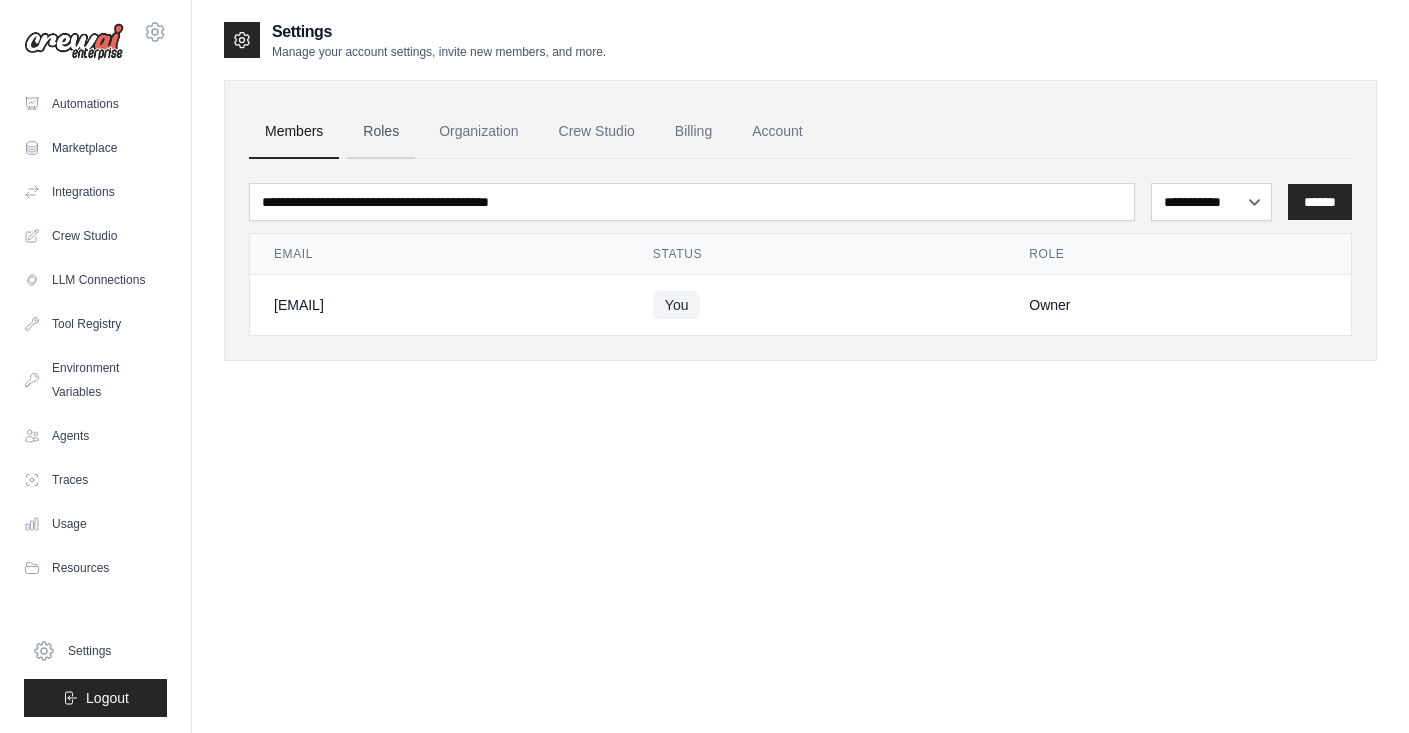 click on "Roles" at bounding box center (381, 132) 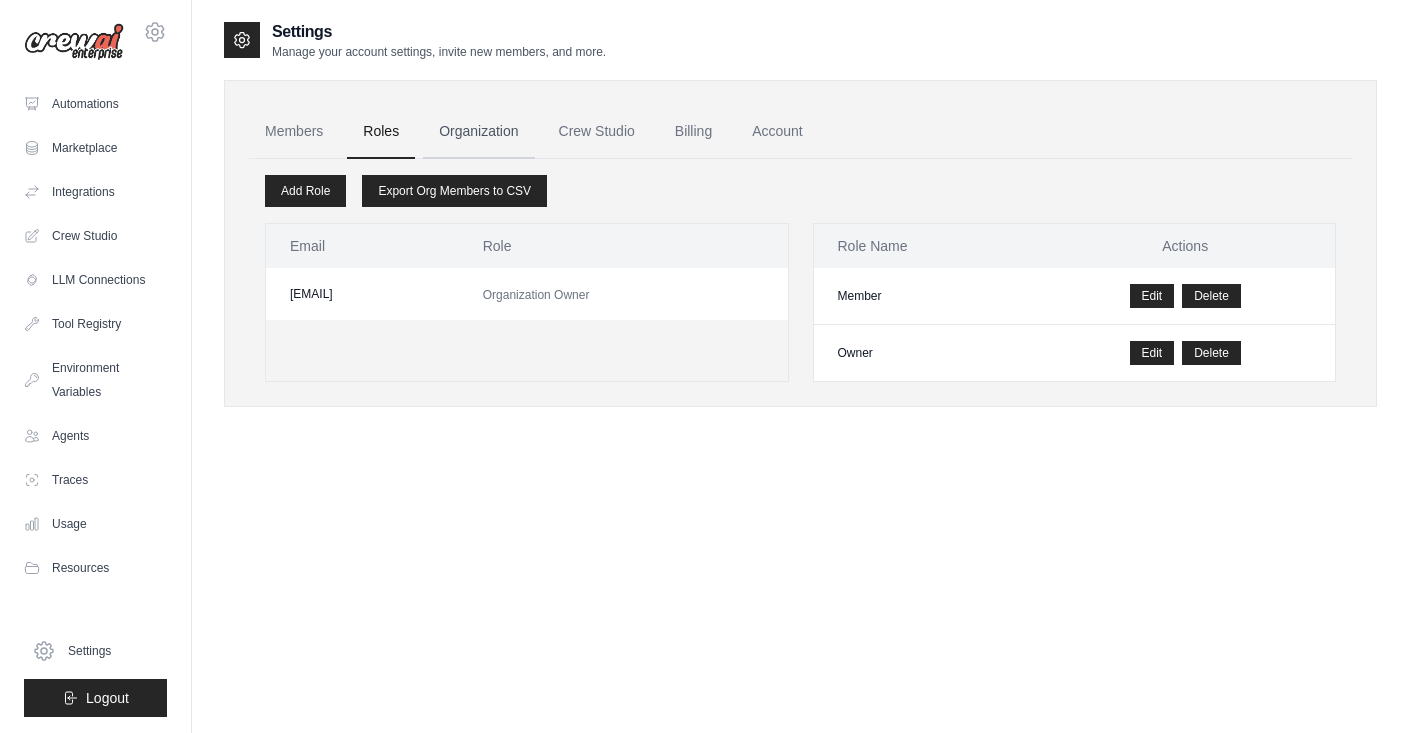 click on "Organization" at bounding box center [478, 132] 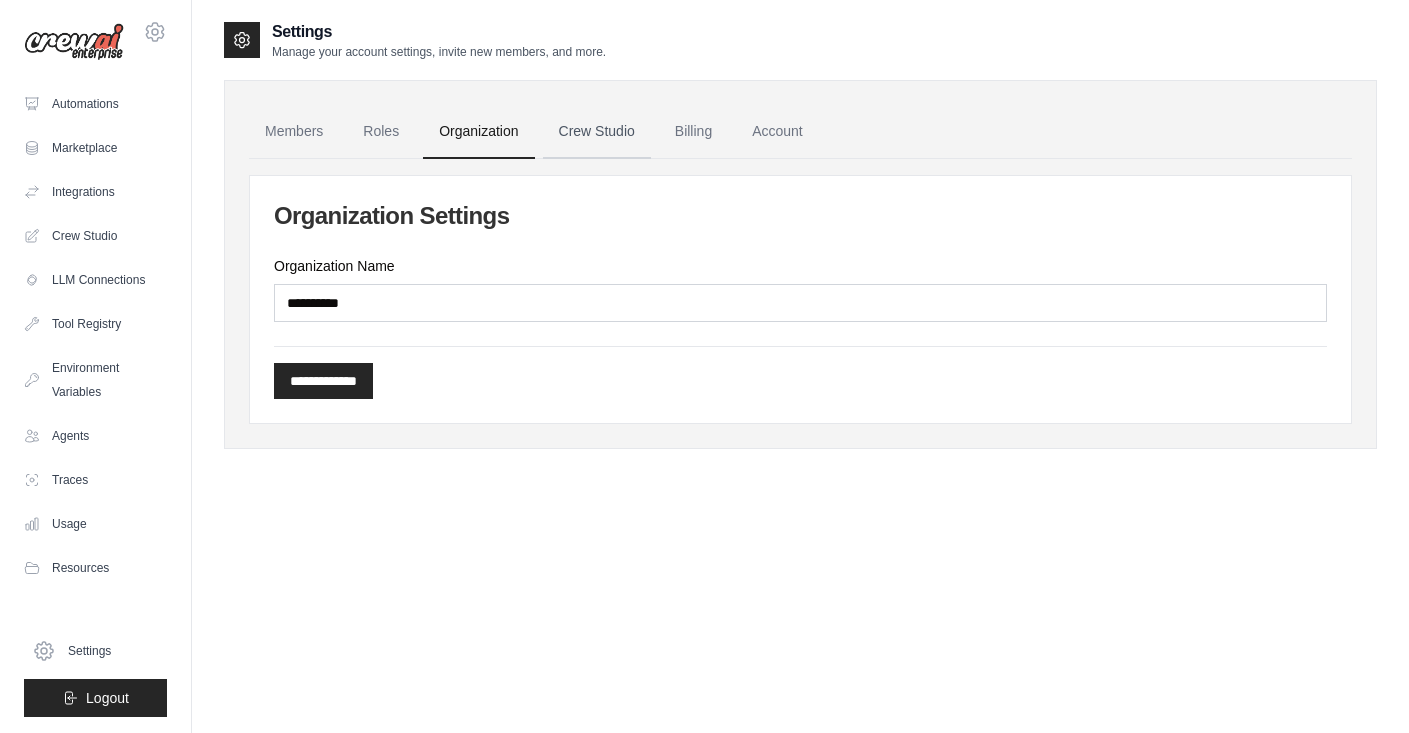 click on "Crew Studio" at bounding box center (597, 132) 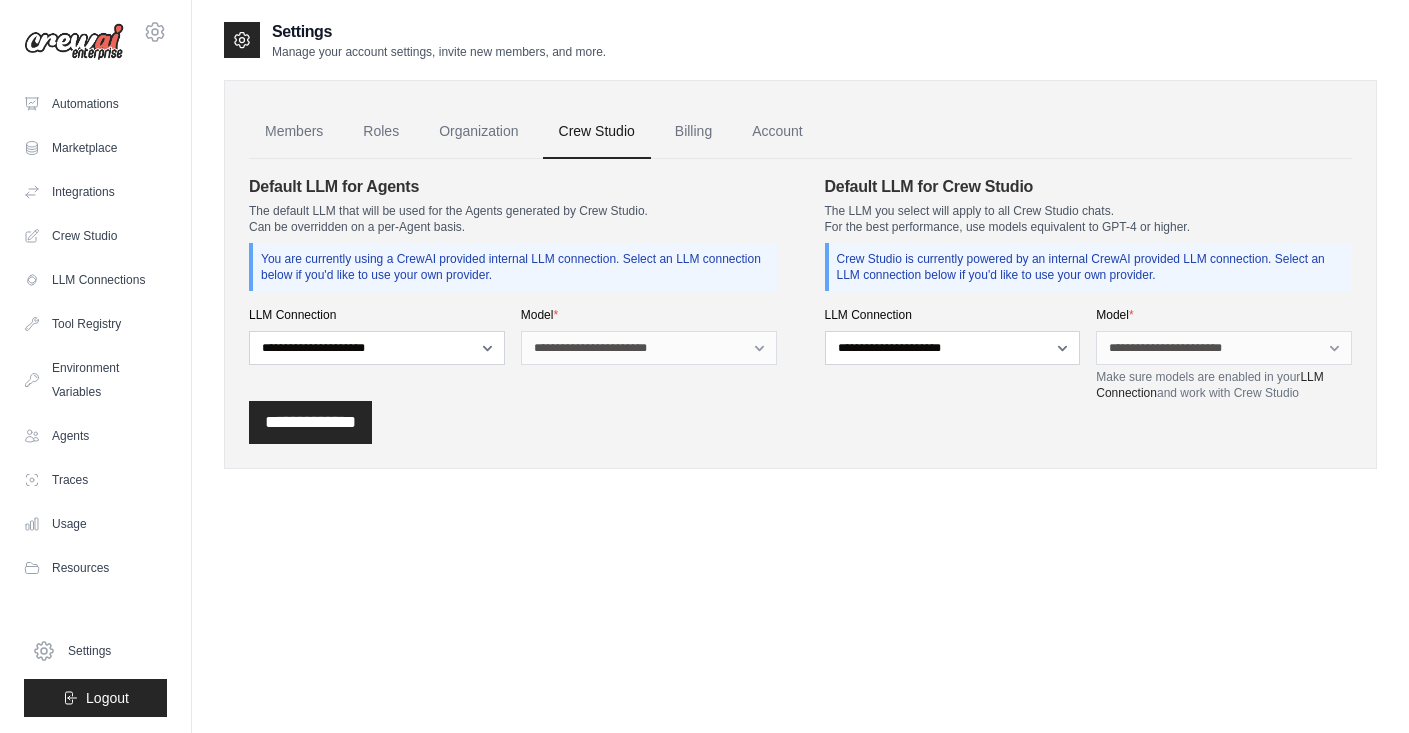 scroll, scrollTop: 0, scrollLeft: 0, axis: both 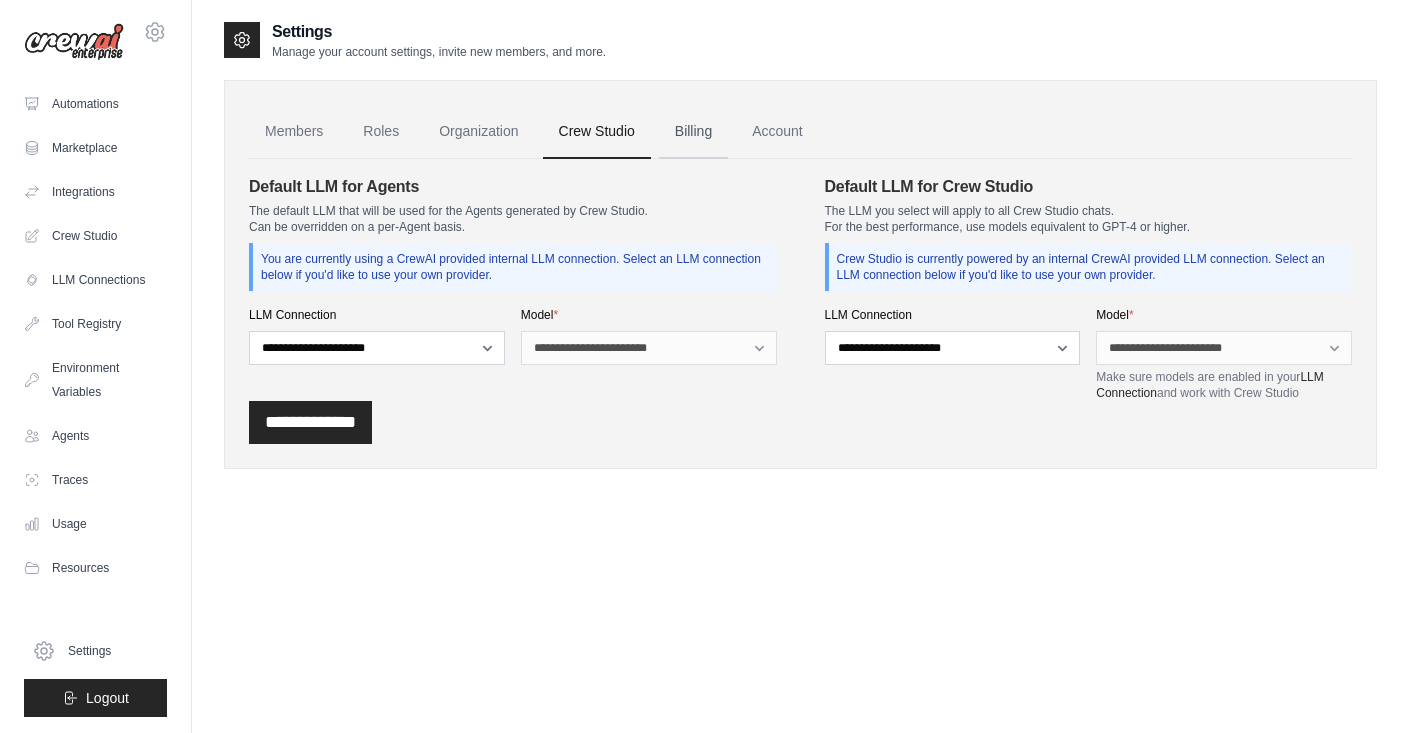 click on "Billing" at bounding box center (693, 132) 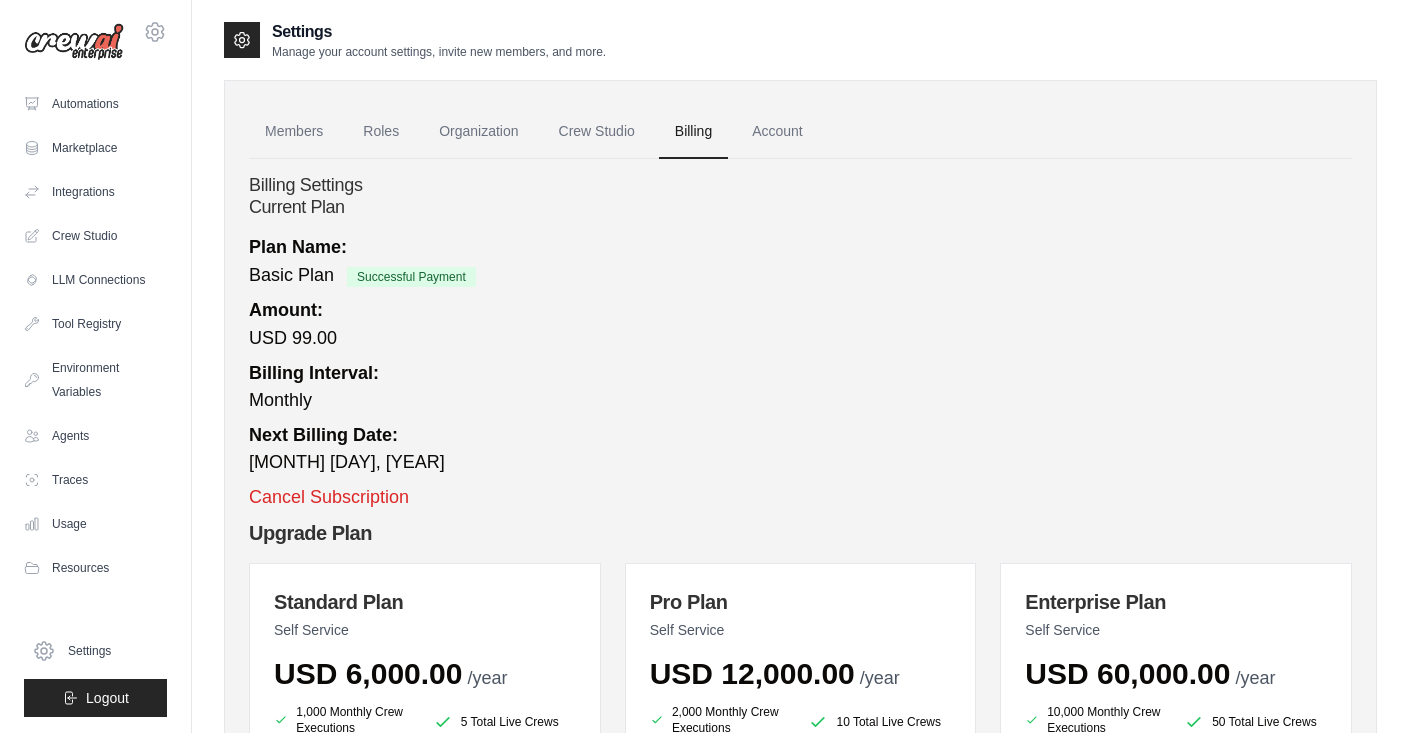 scroll, scrollTop: 0, scrollLeft: 0, axis: both 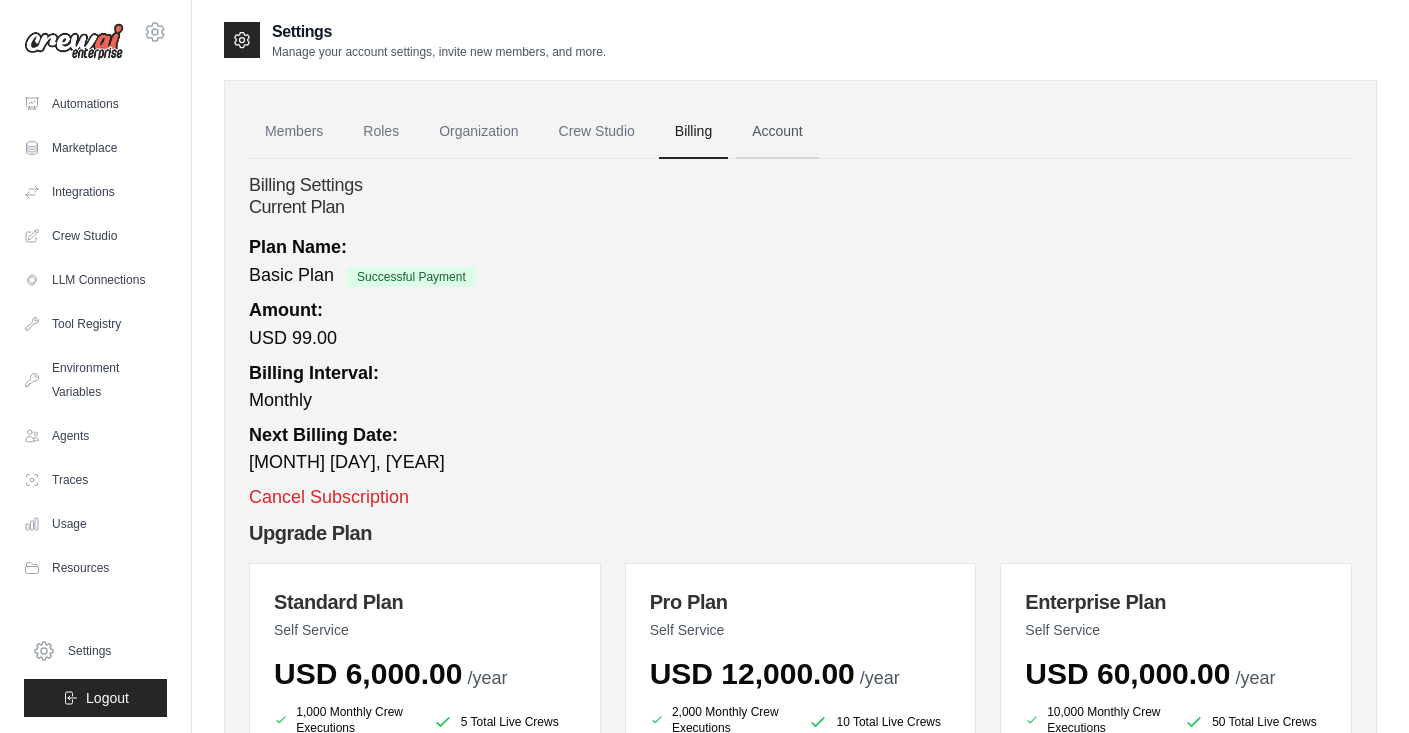 click on "Account" at bounding box center [777, 132] 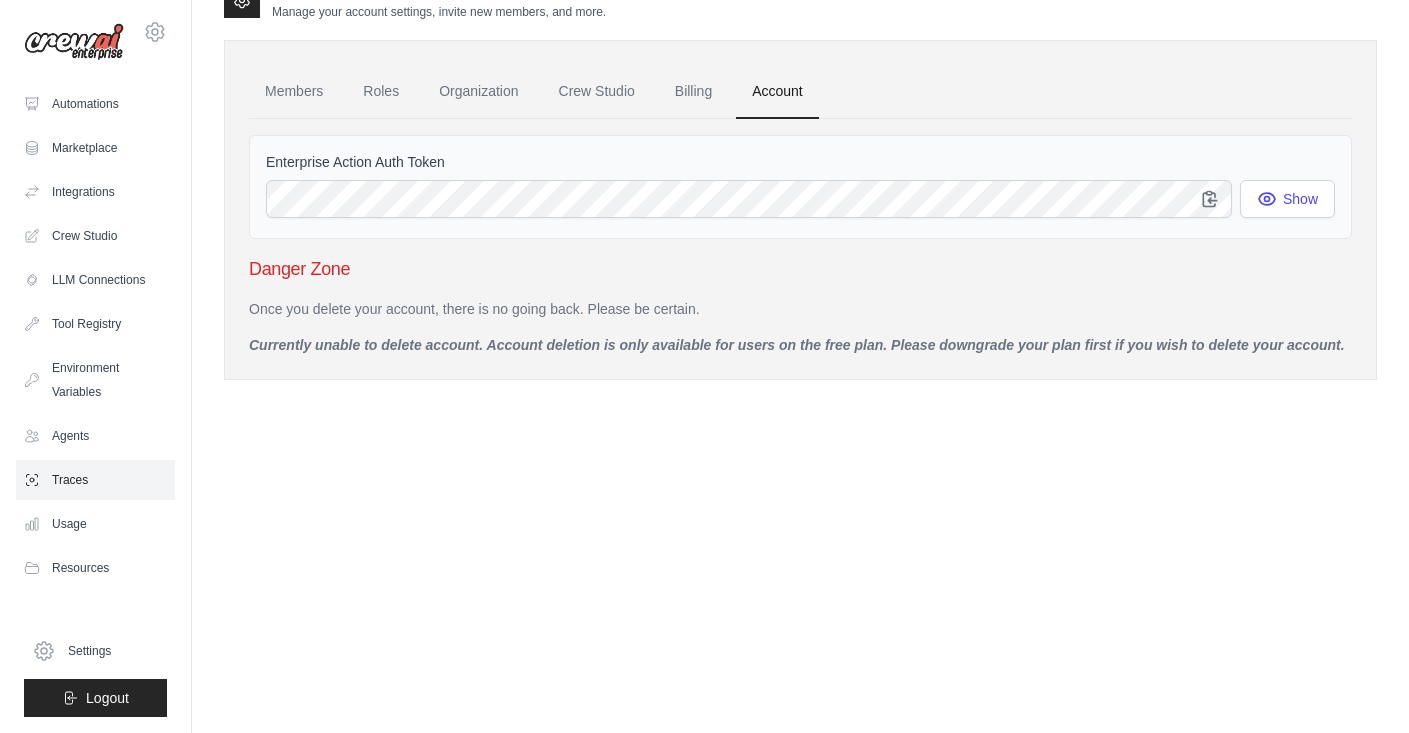 scroll, scrollTop: 40, scrollLeft: 0, axis: vertical 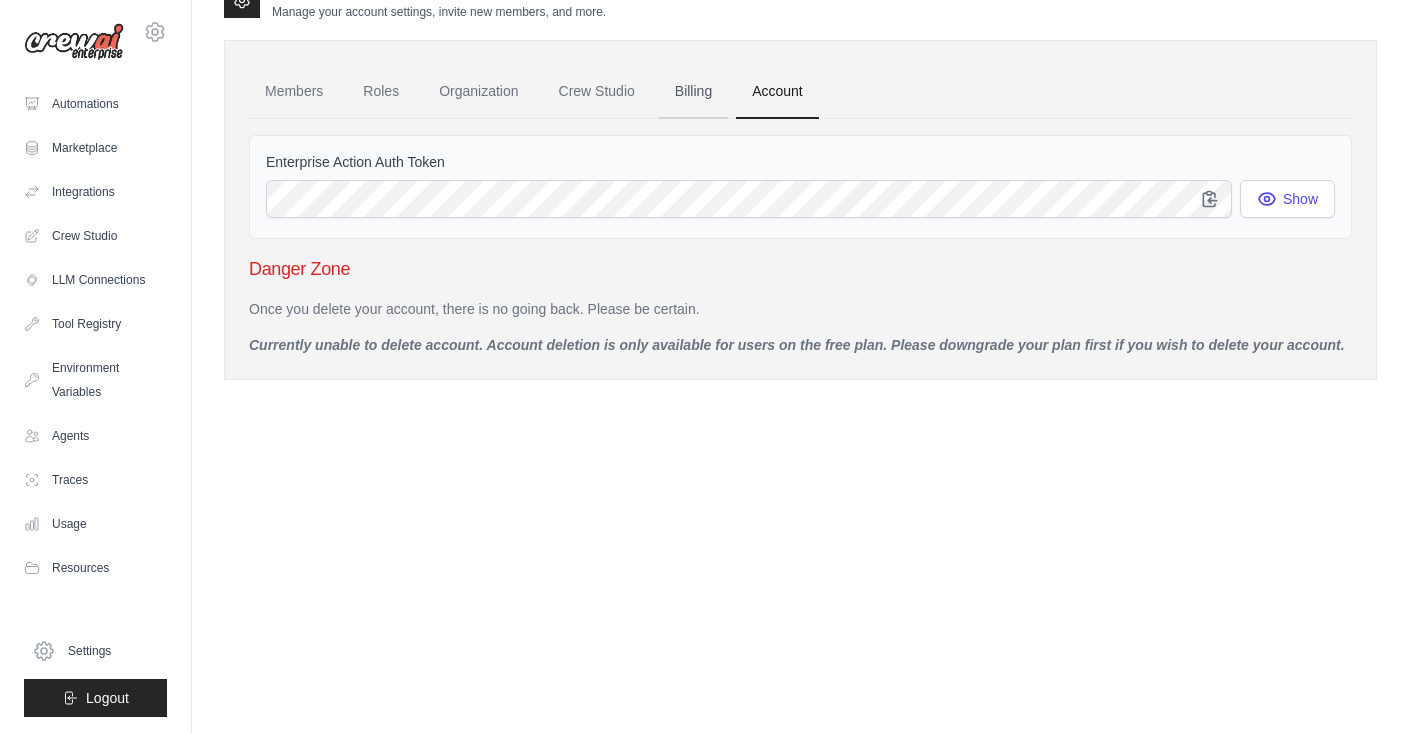 click on "Billing" at bounding box center [693, 92] 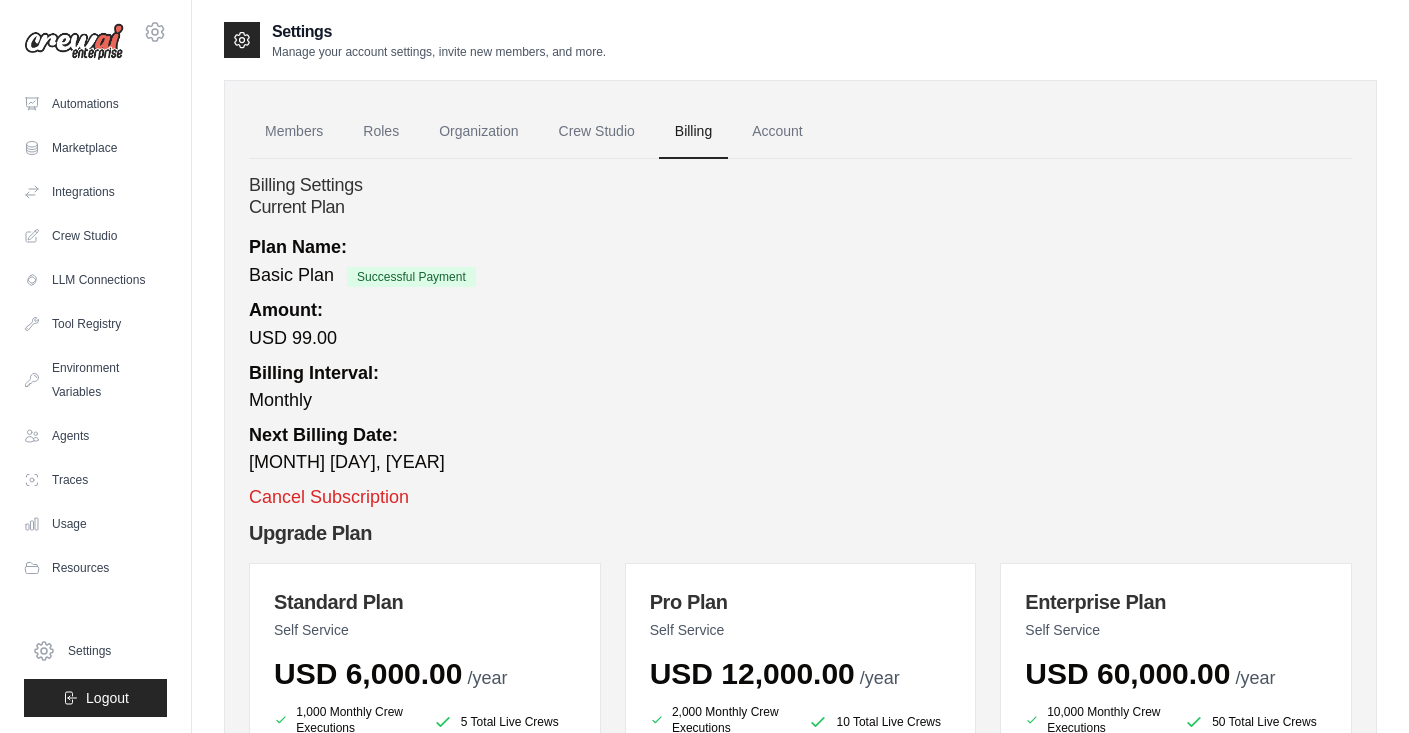 scroll, scrollTop: 0, scrollLeft: 0, axis: both 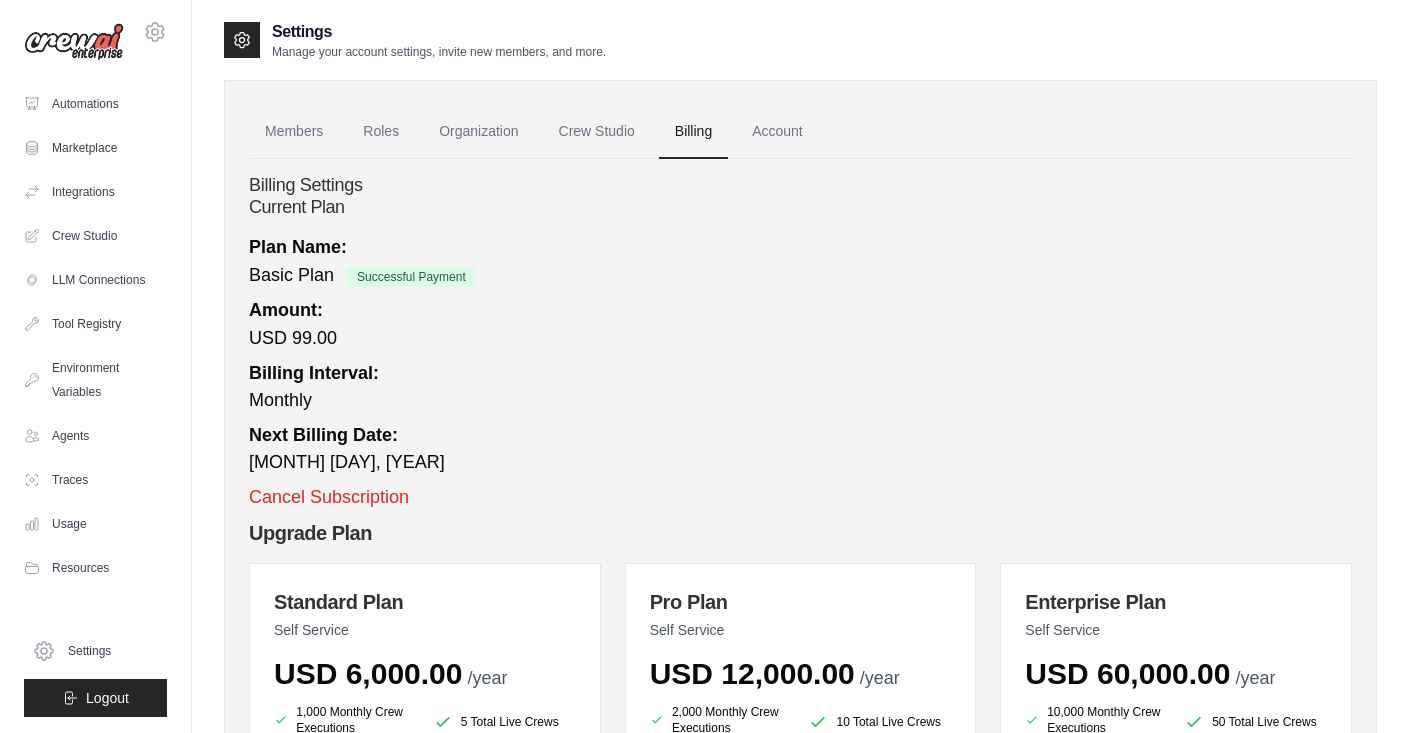 click on "Billing Settings" at bounding box center [800, 186] 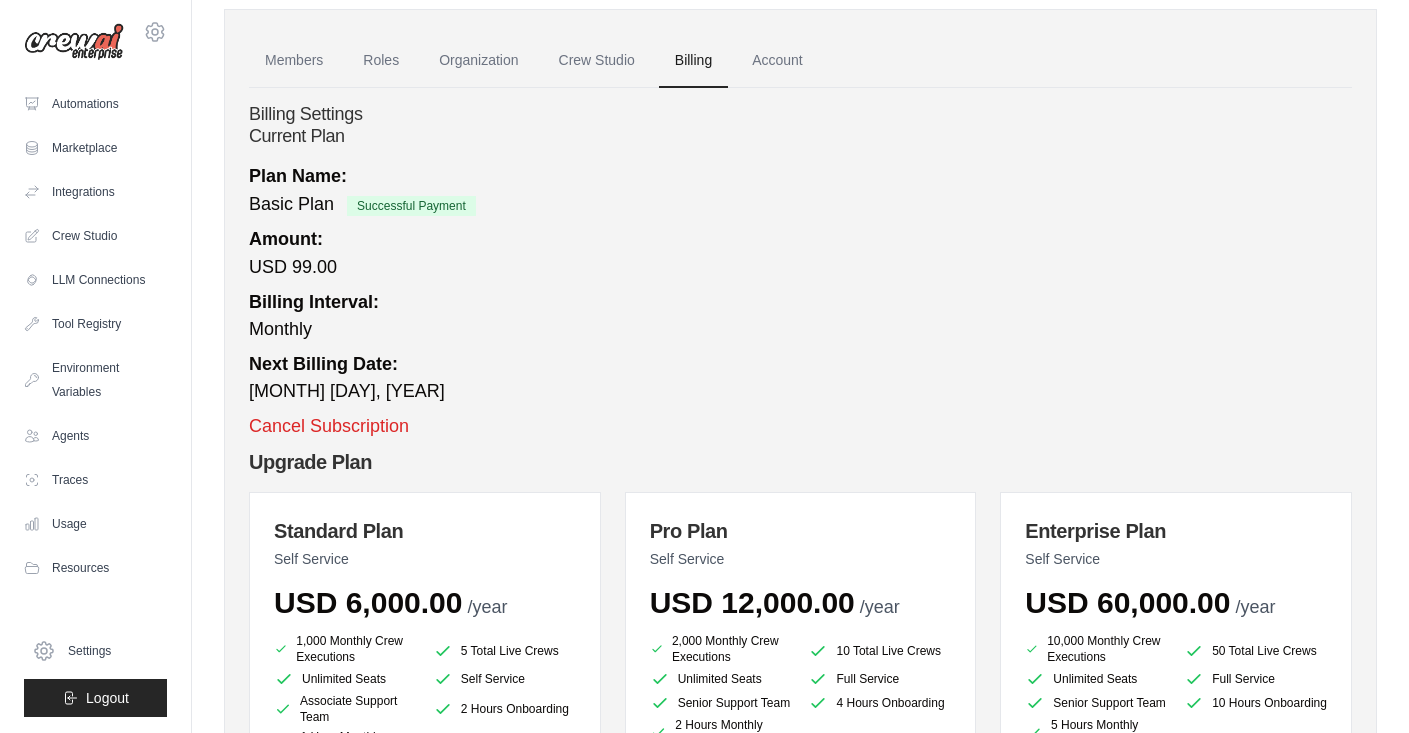 scroll, scrollTop: 136, scrollLeft: 0, axis: vertical 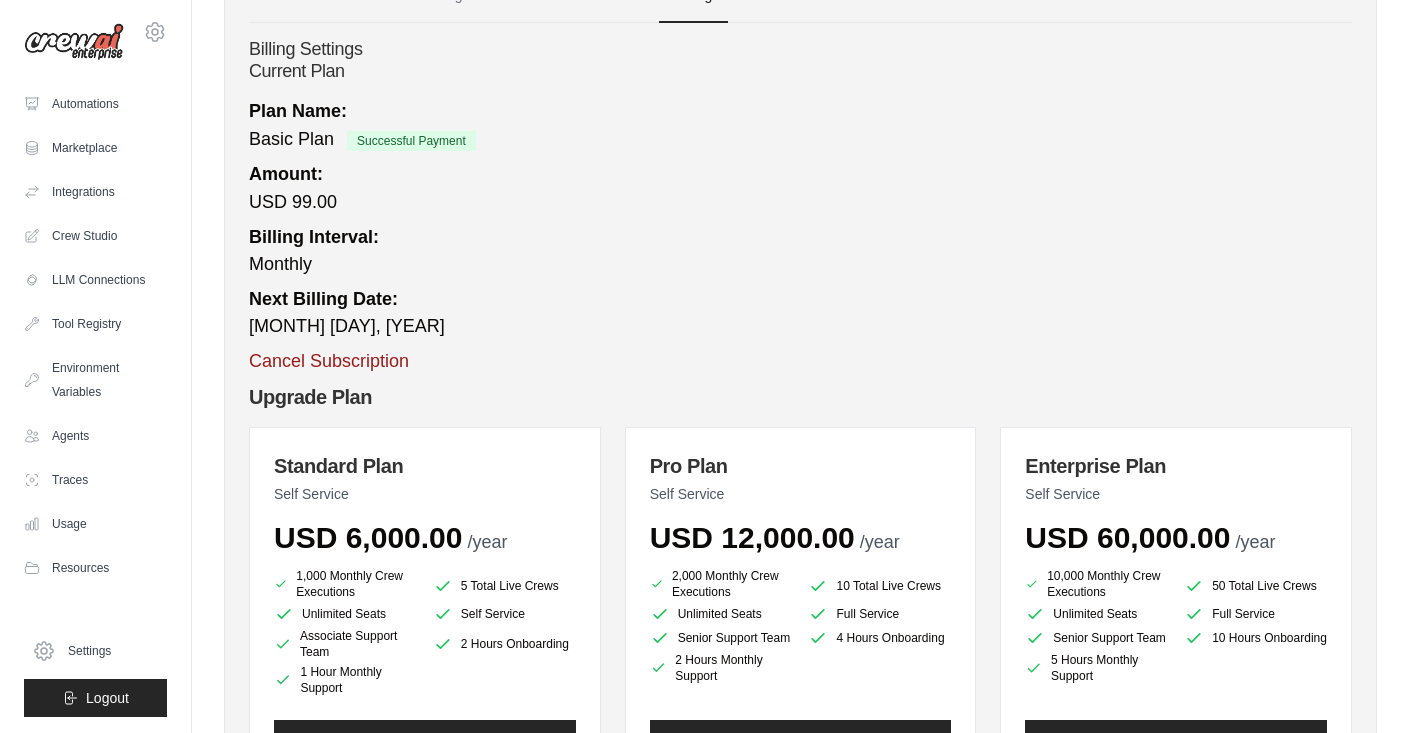 click on "Cancel Subscription" at bounding box center (329, 361) 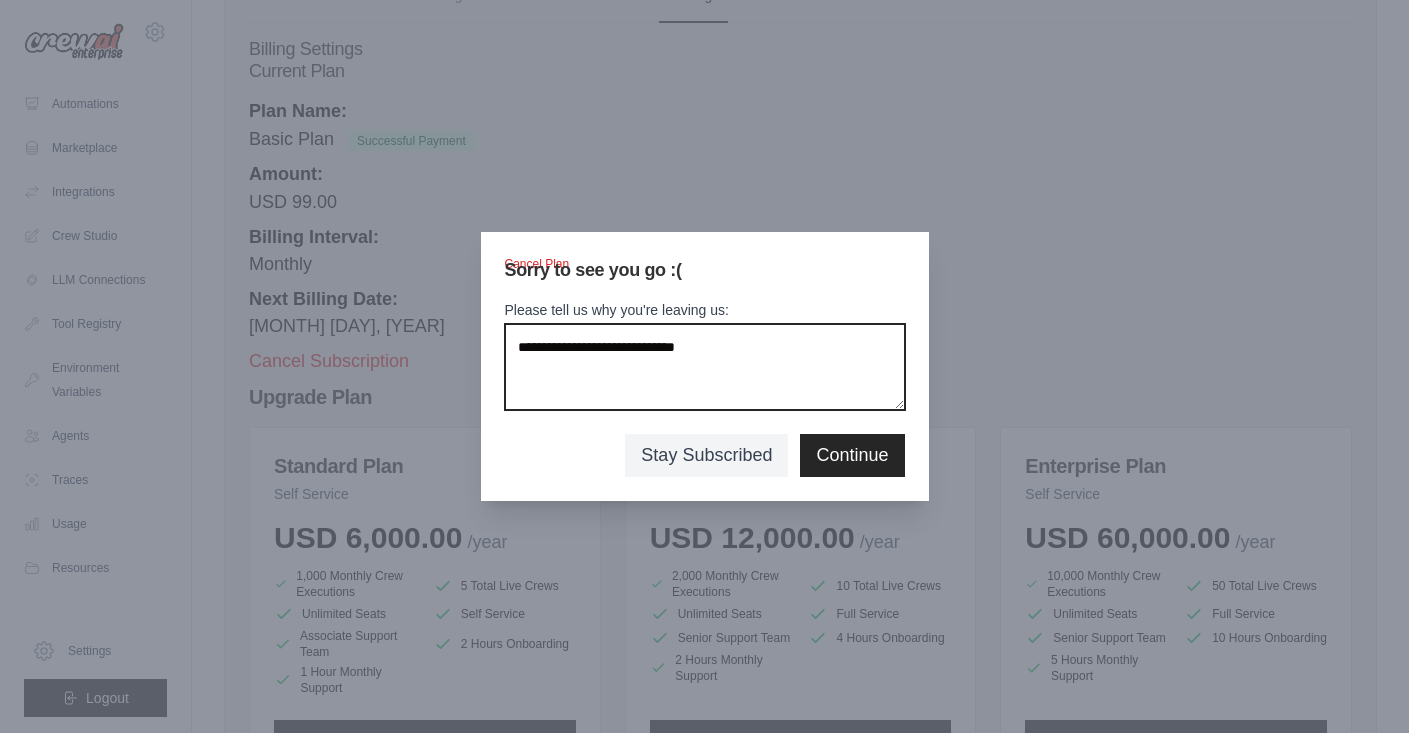 drag, startPoint x: 758, startPoint y: 361, endPoint x: 423, endPoint y: 312, distance: 338.5646 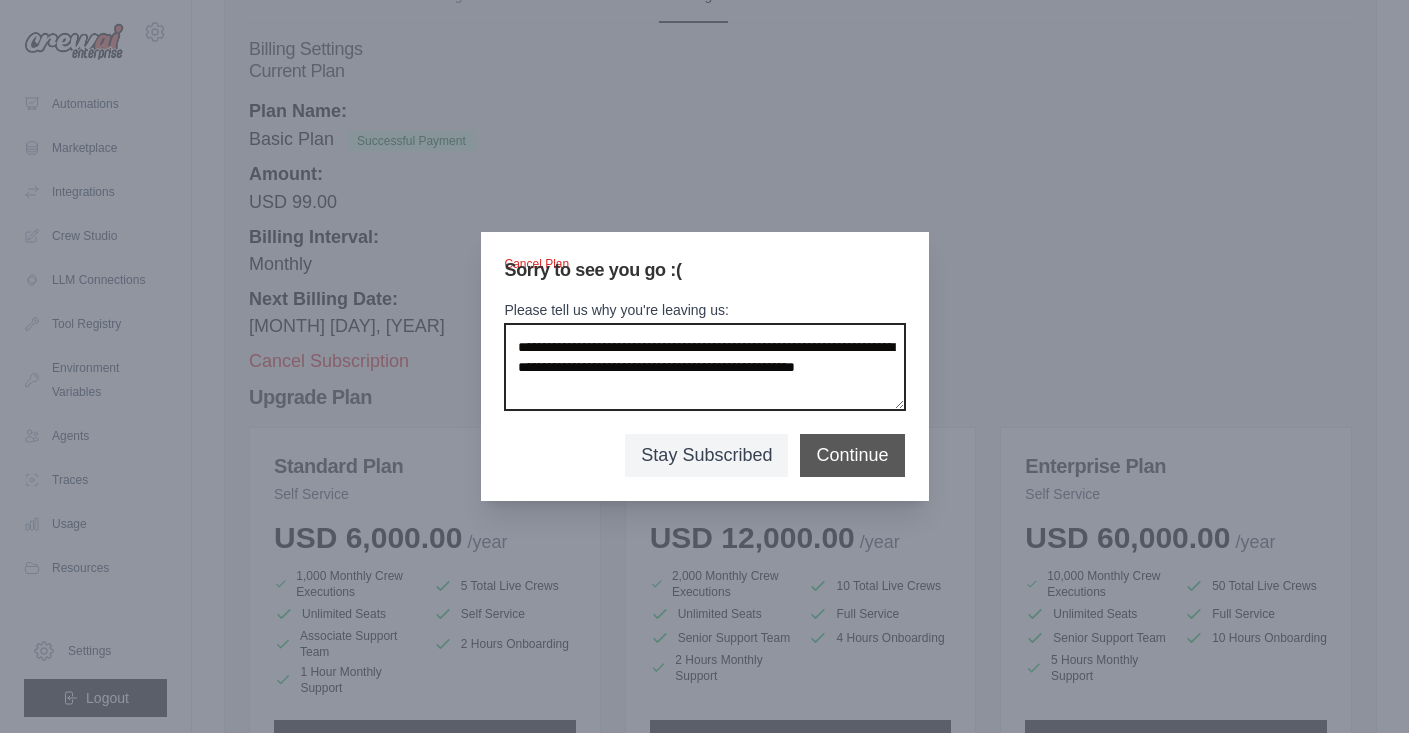 type on "**********" 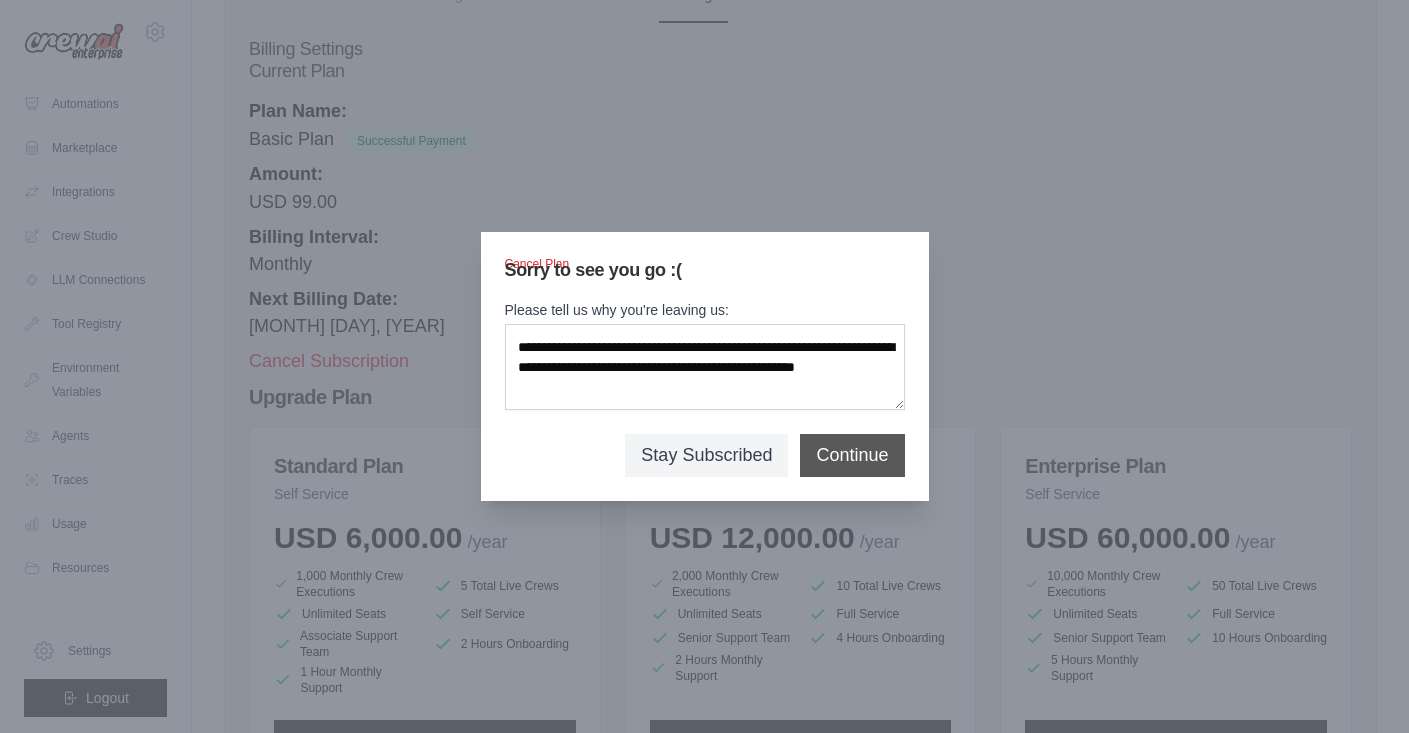 click on "Continue" at bounding box center [852, 455] 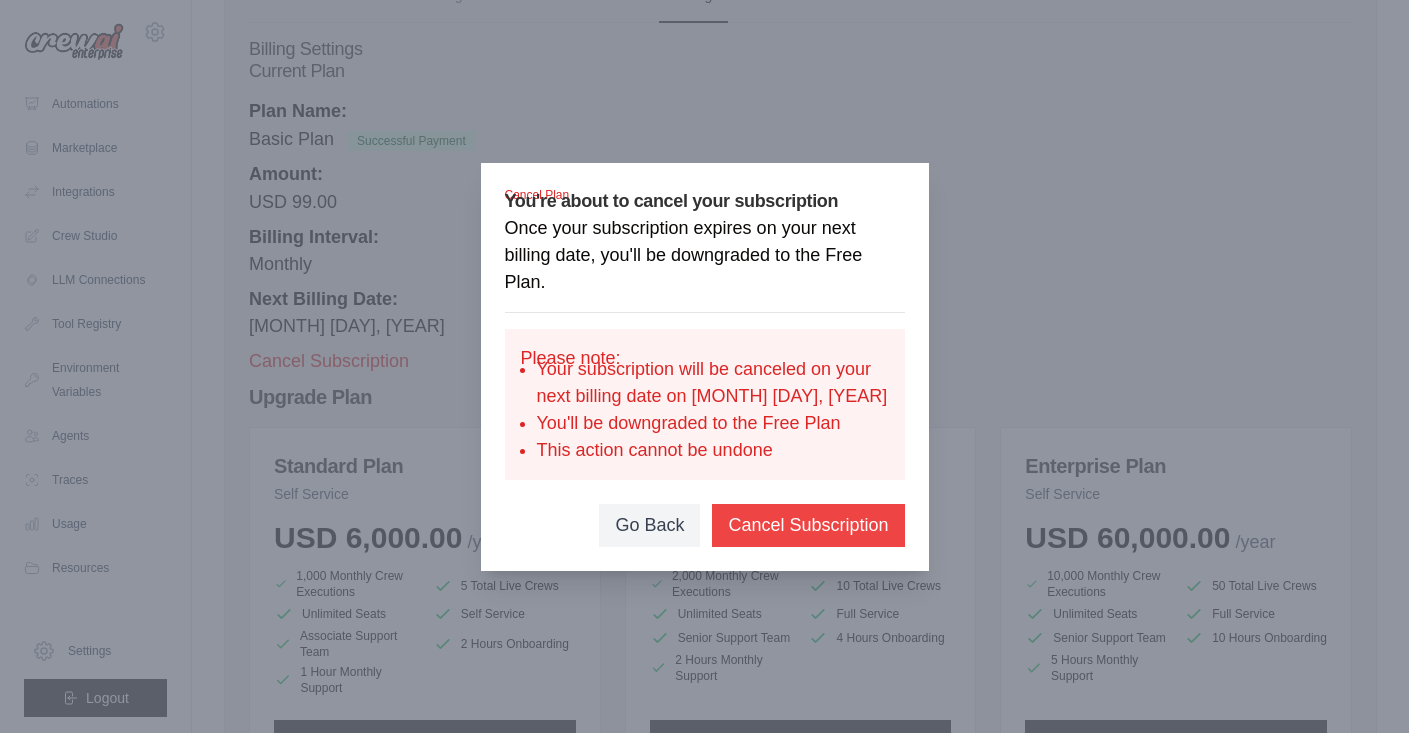 click on "Cancel Subscription" at bounding box center (808, 525) 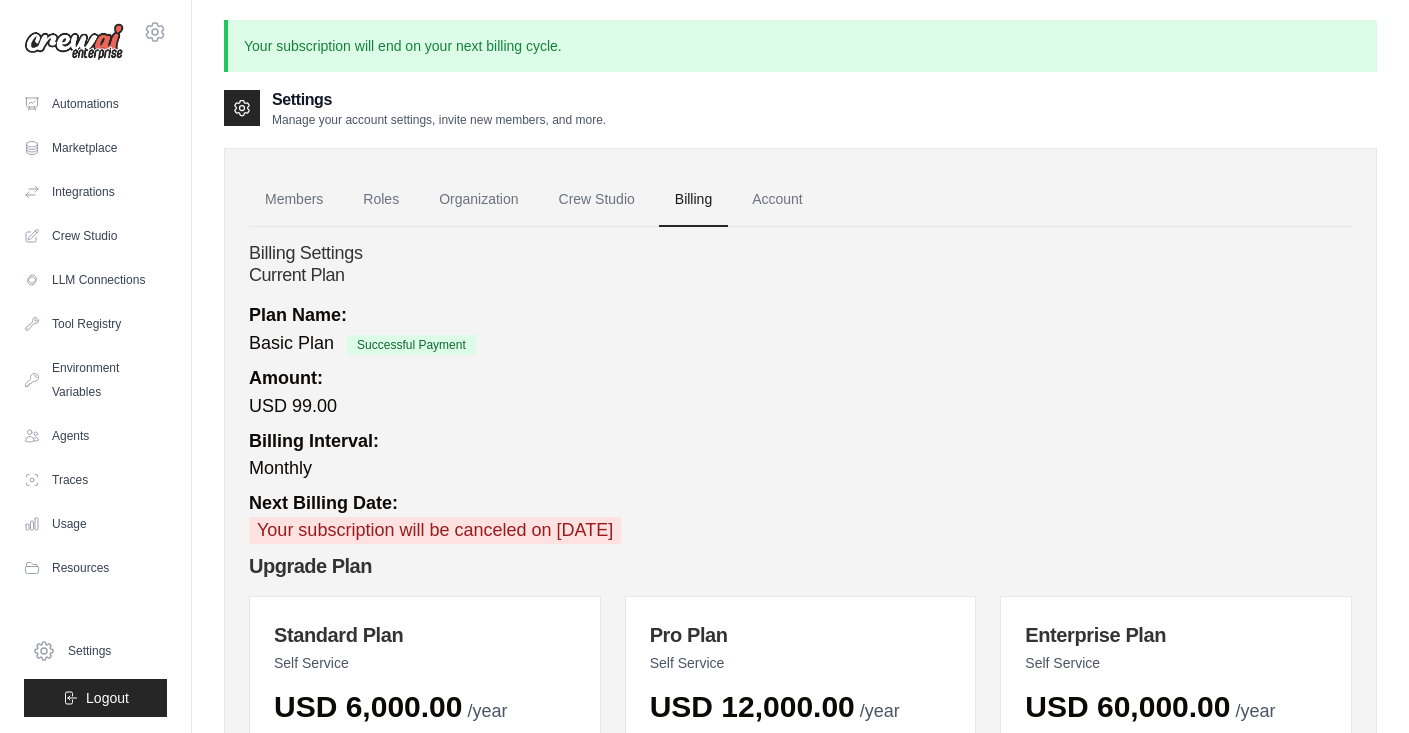 scroll, scrollTop: 0, scrollLeft: 0, axis: both 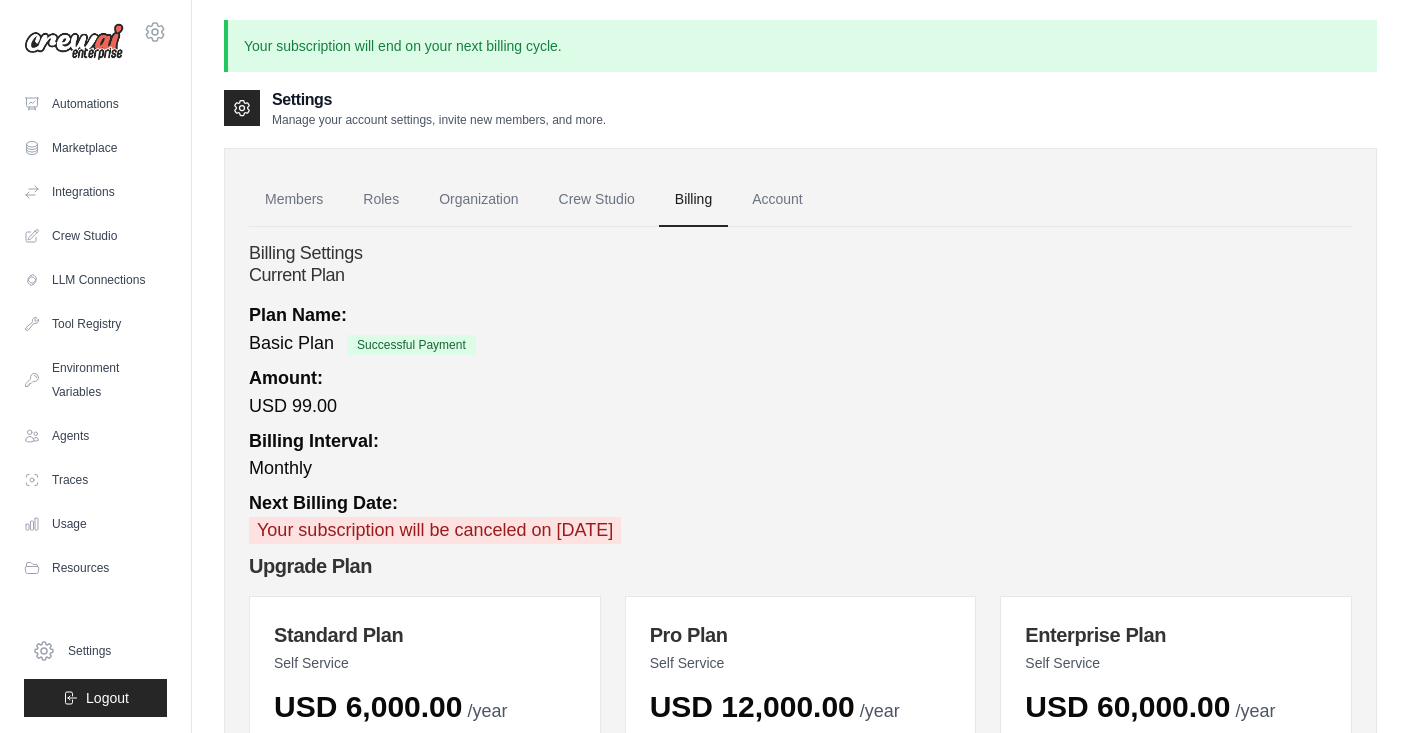 drag, startPoint x: 258, startPoint y: 529, endPoint x: 763, endPoint y: 529, distance: 505 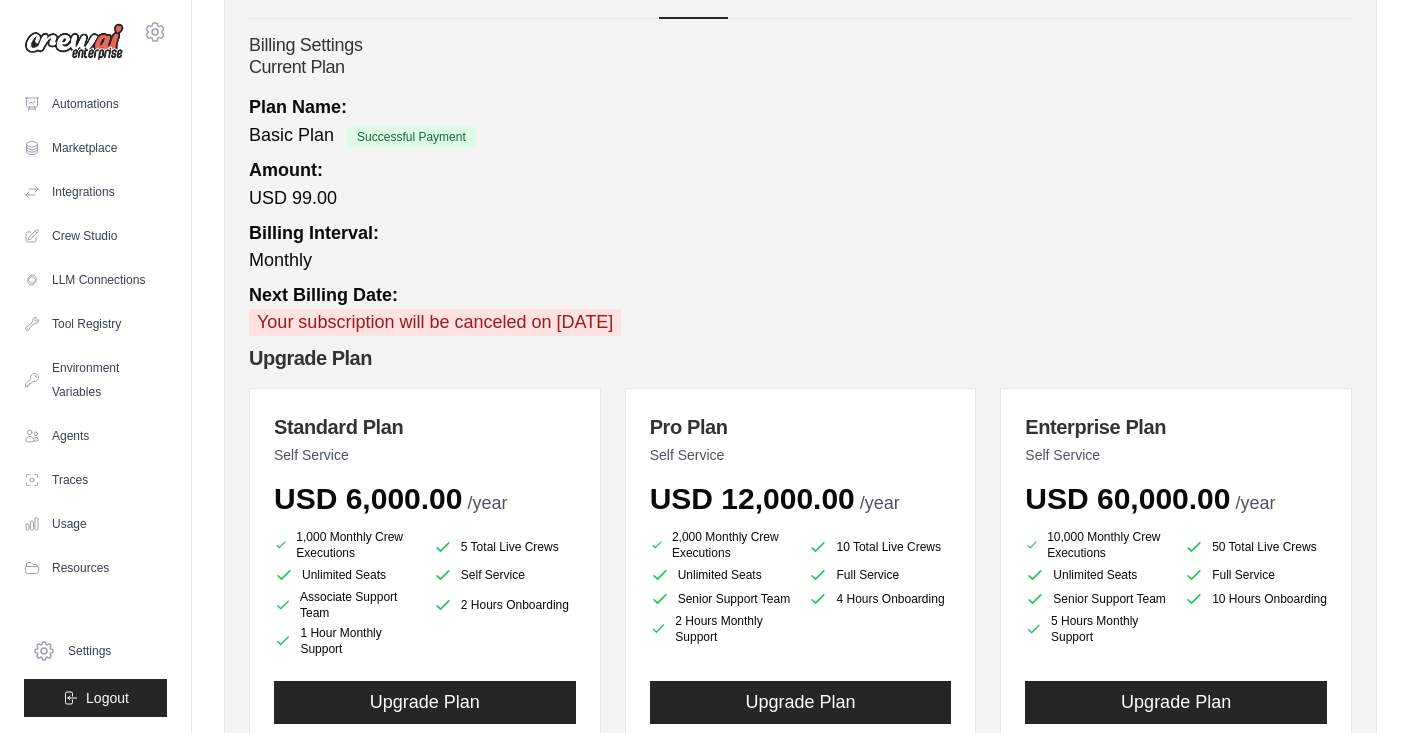 scroll, scrollTop: 162, scrollLeft: 0, axis: vertical 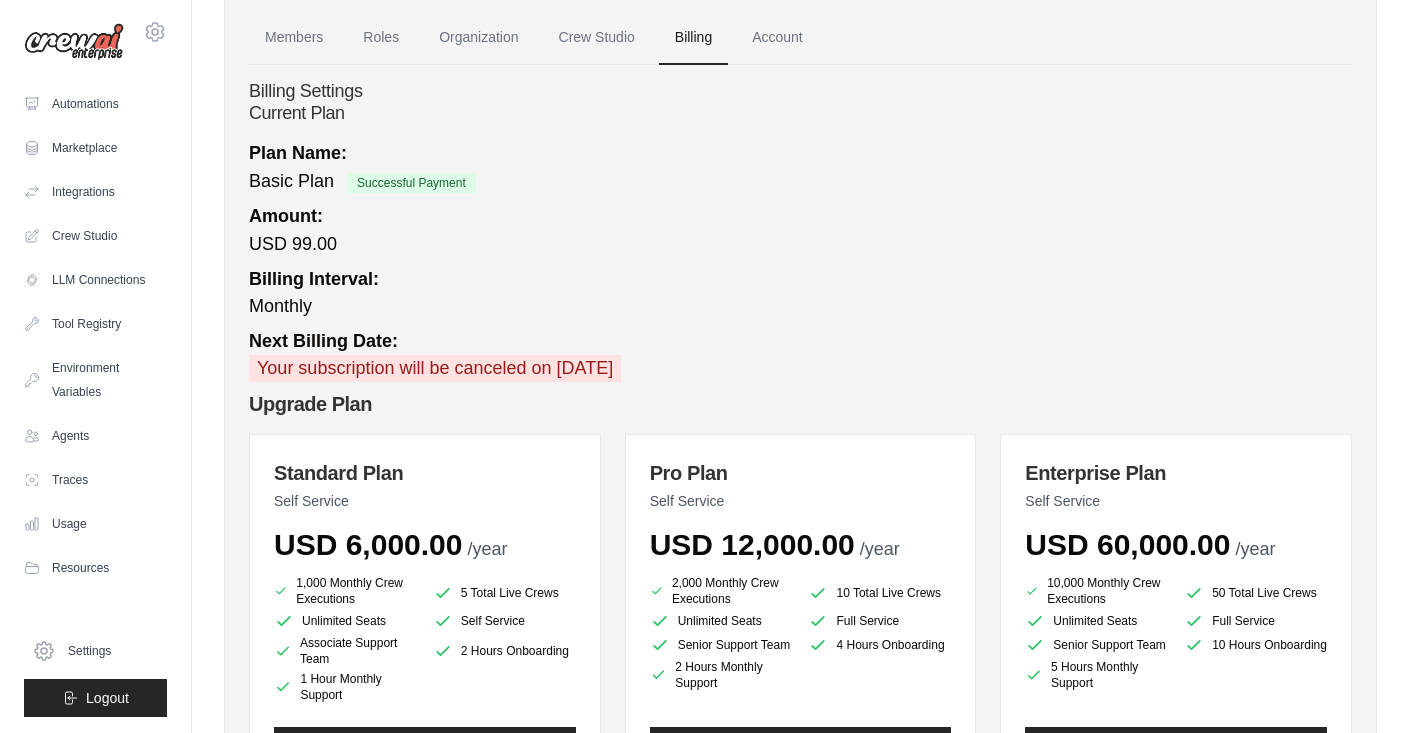 click on "Billing Interval:
Monthly" at bounding box center [800, 293] 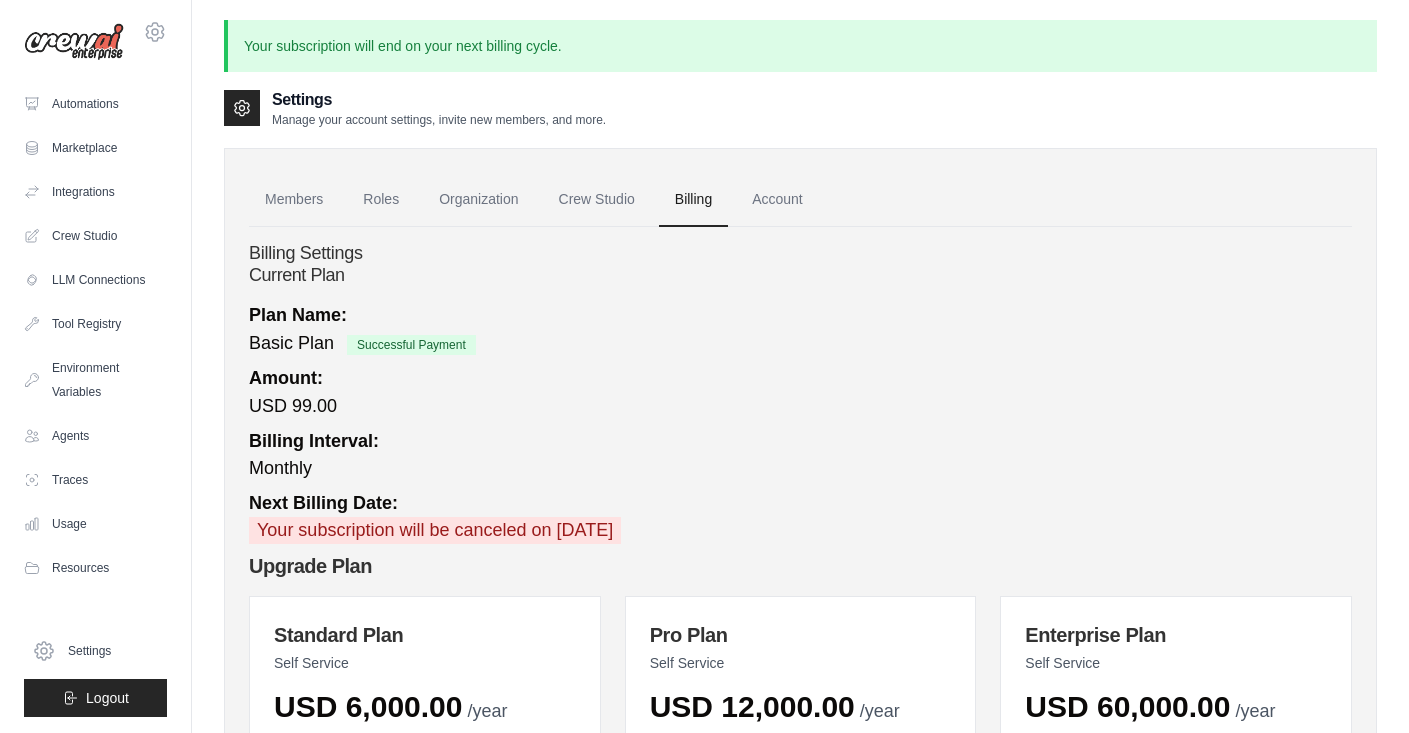 scroll, scrollTop: 0, scrollLeft: 0, axis: both 